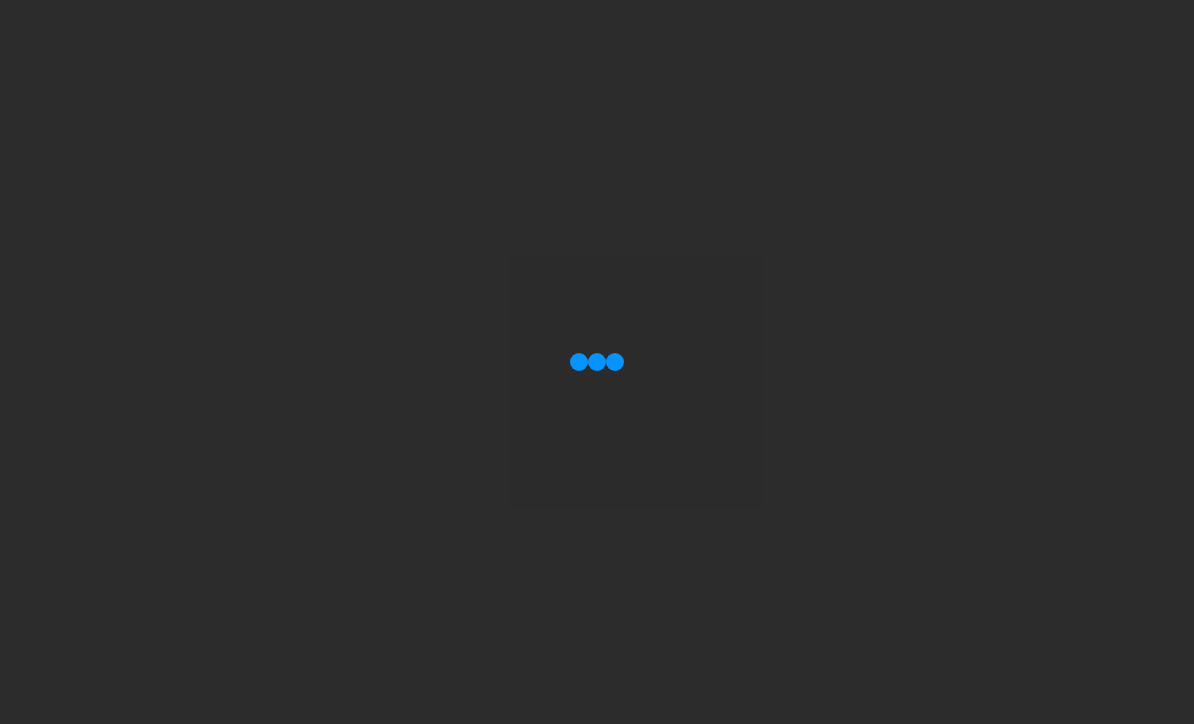 scroll, scrollTop: 0, scrollLeft: 0, axis: both 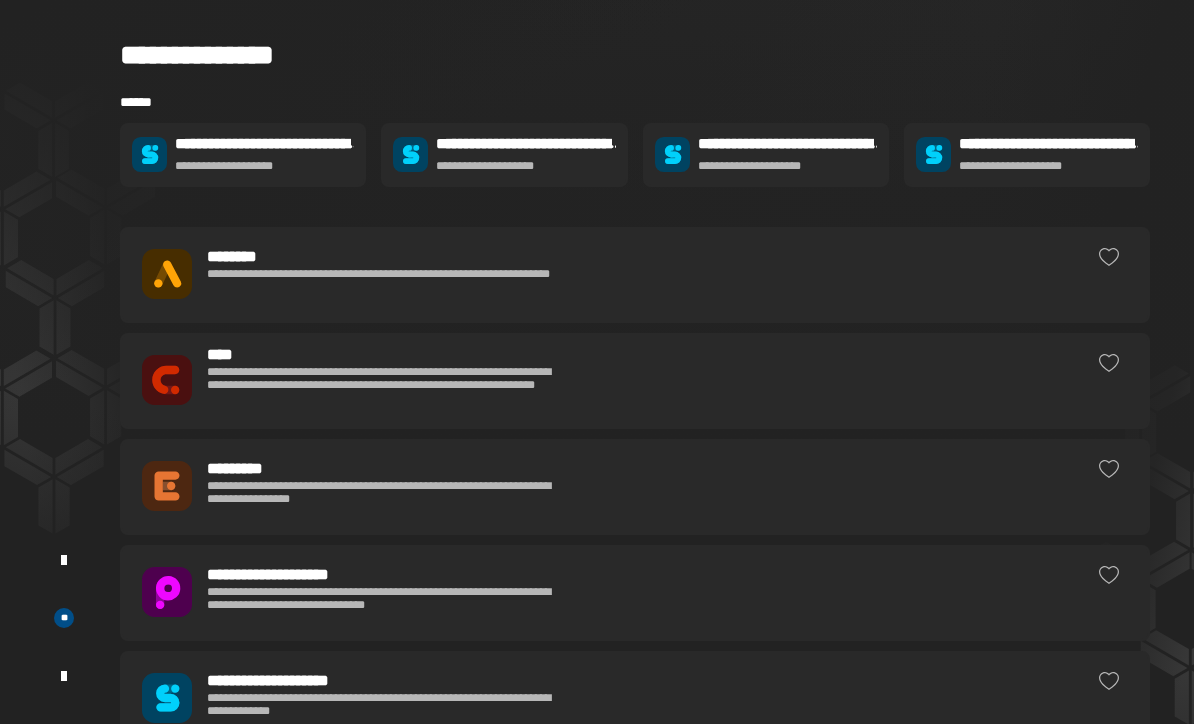 click on "**********" 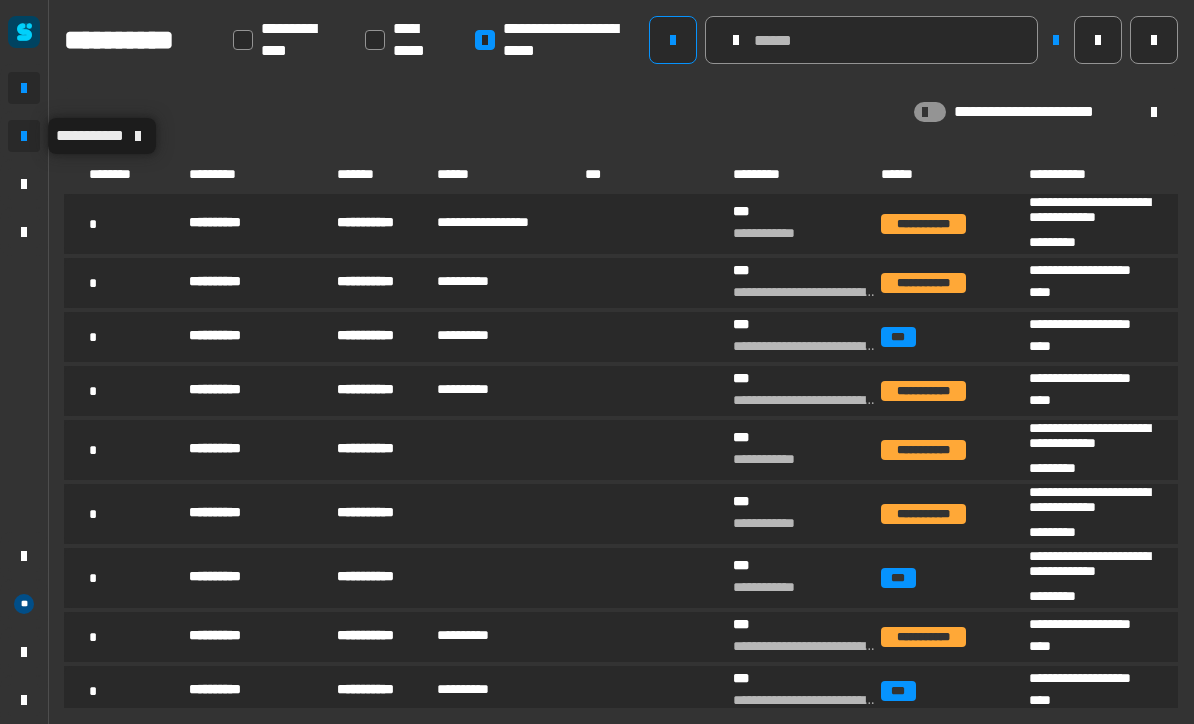 click 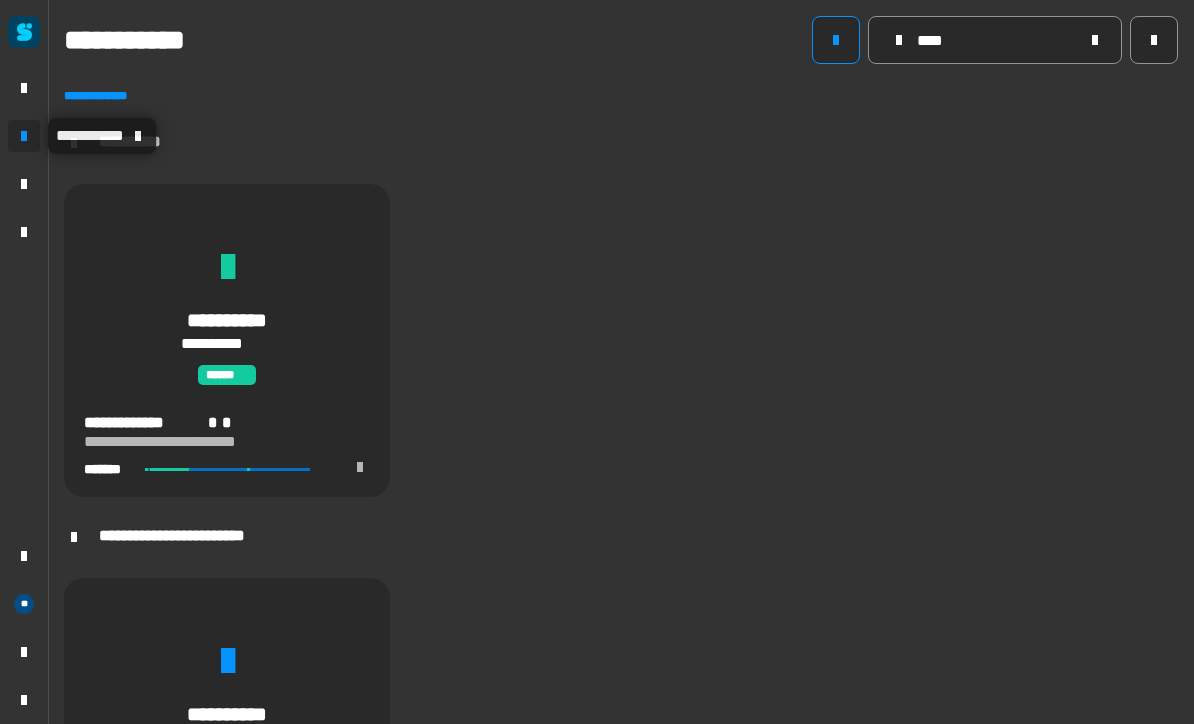 scroll, scrollTop: 0, scrollLeft: 0, axis: both 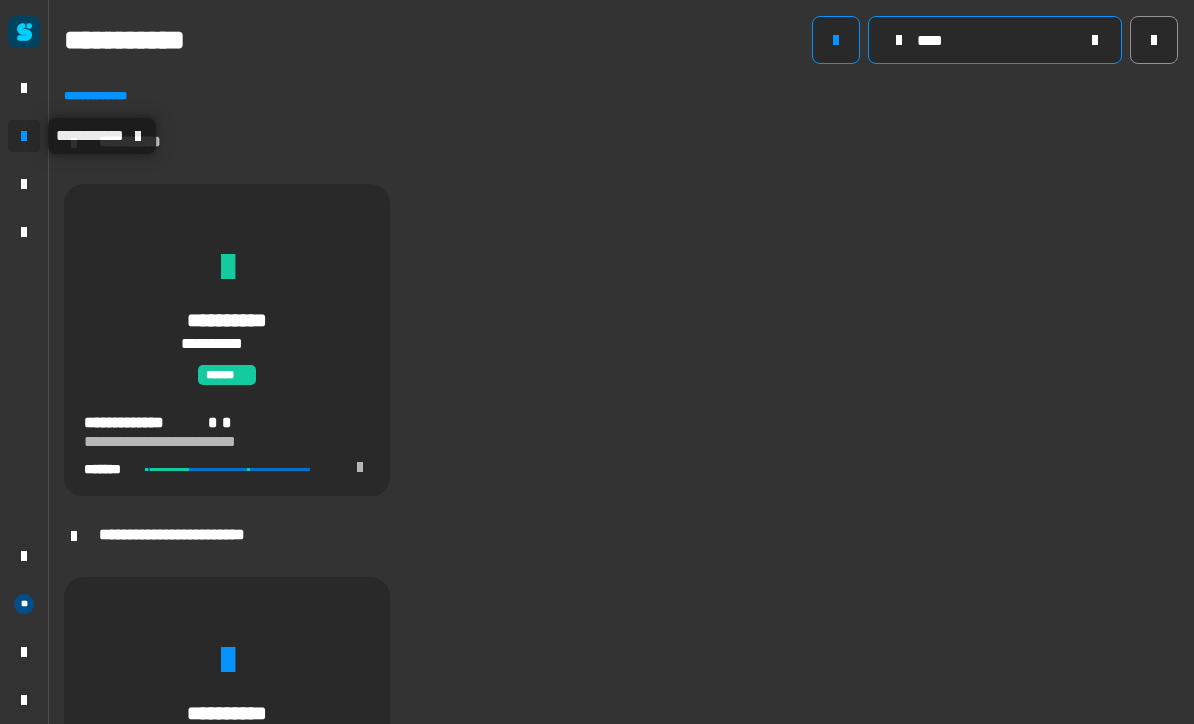 click on "****" 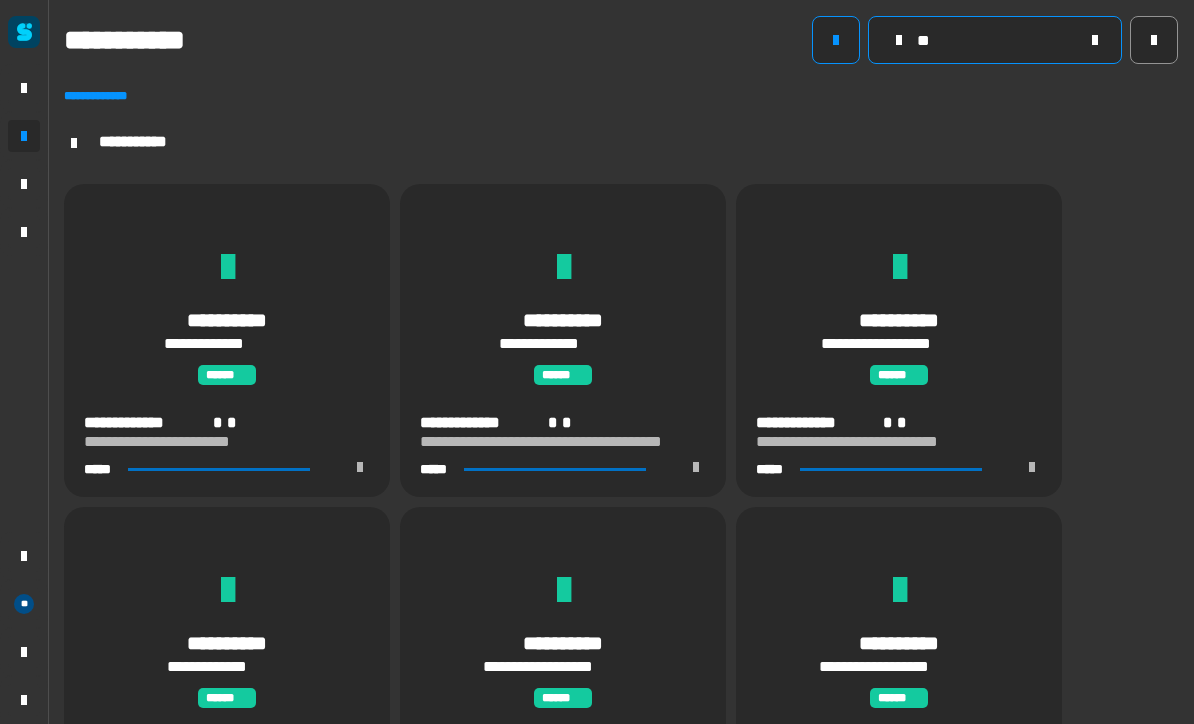 scroll, scrollTop: 1, scrollLeft: 0, axis: vertical 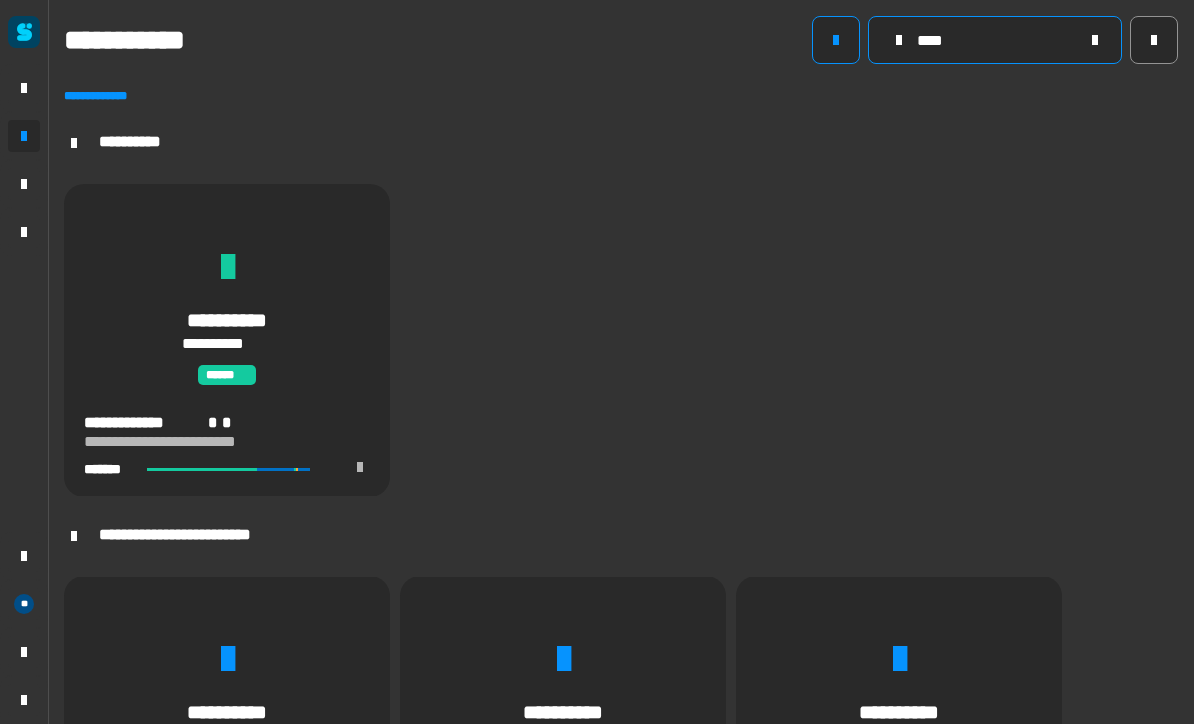 type on "****" 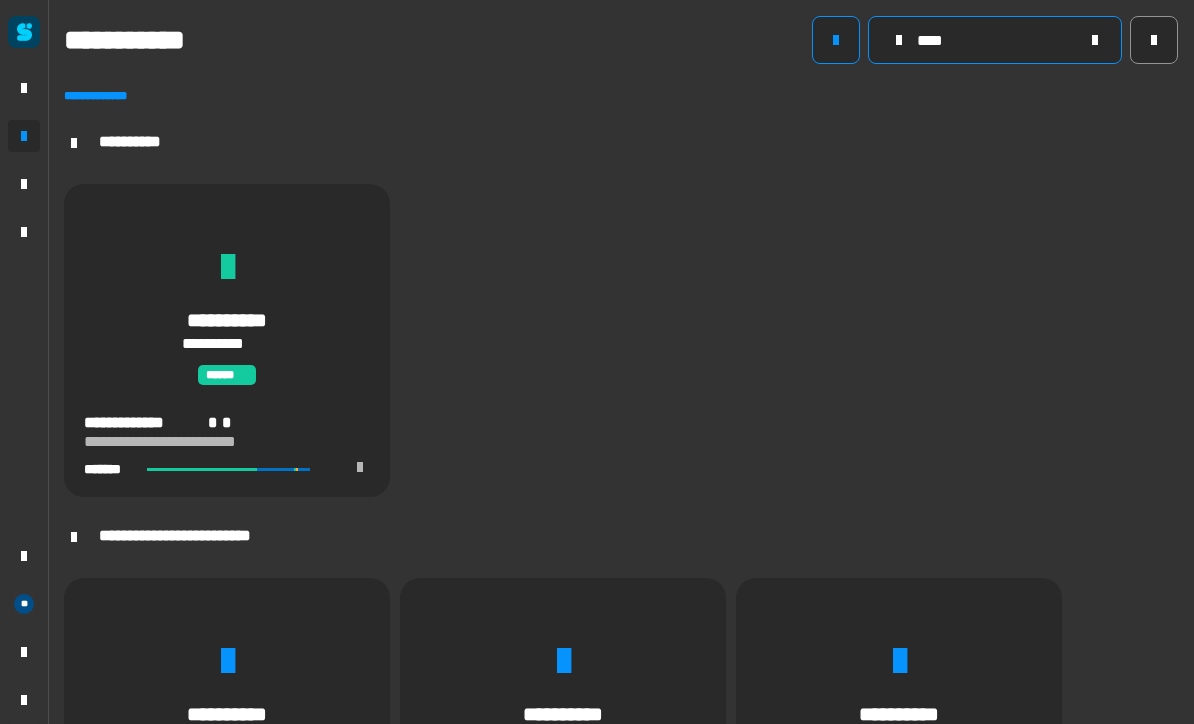 scroll, scrollTop: 1, scrollLeft: 0, axis: vertical 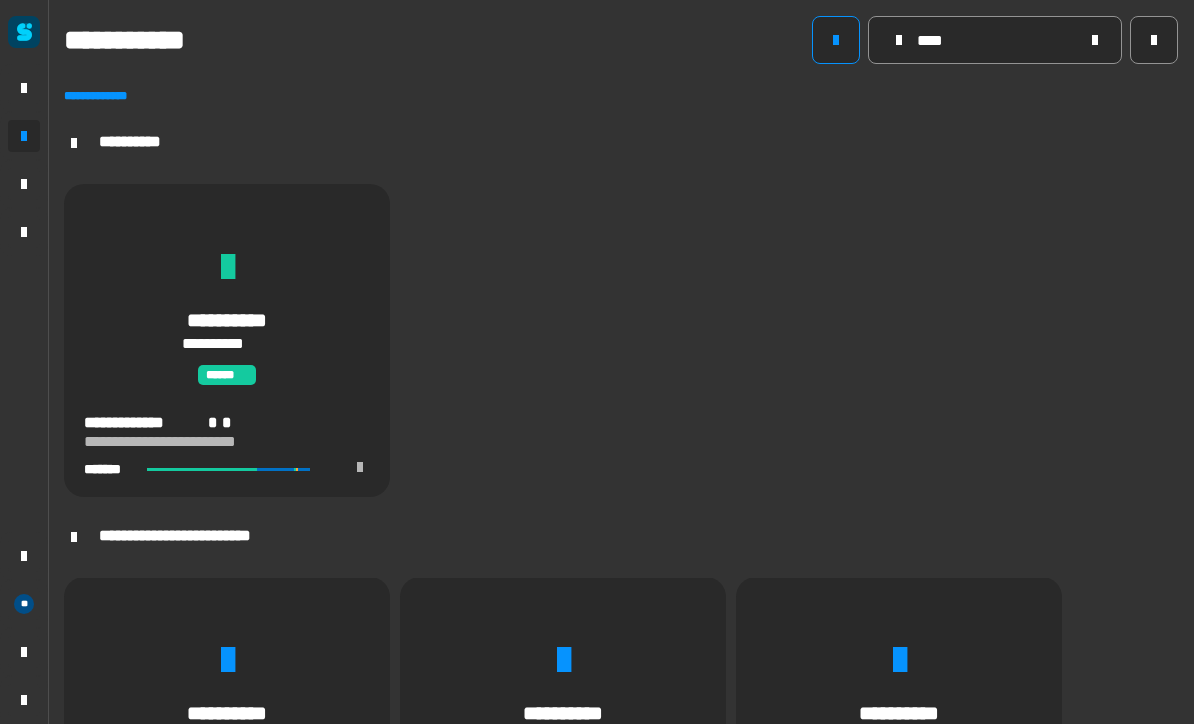 click on "**********" 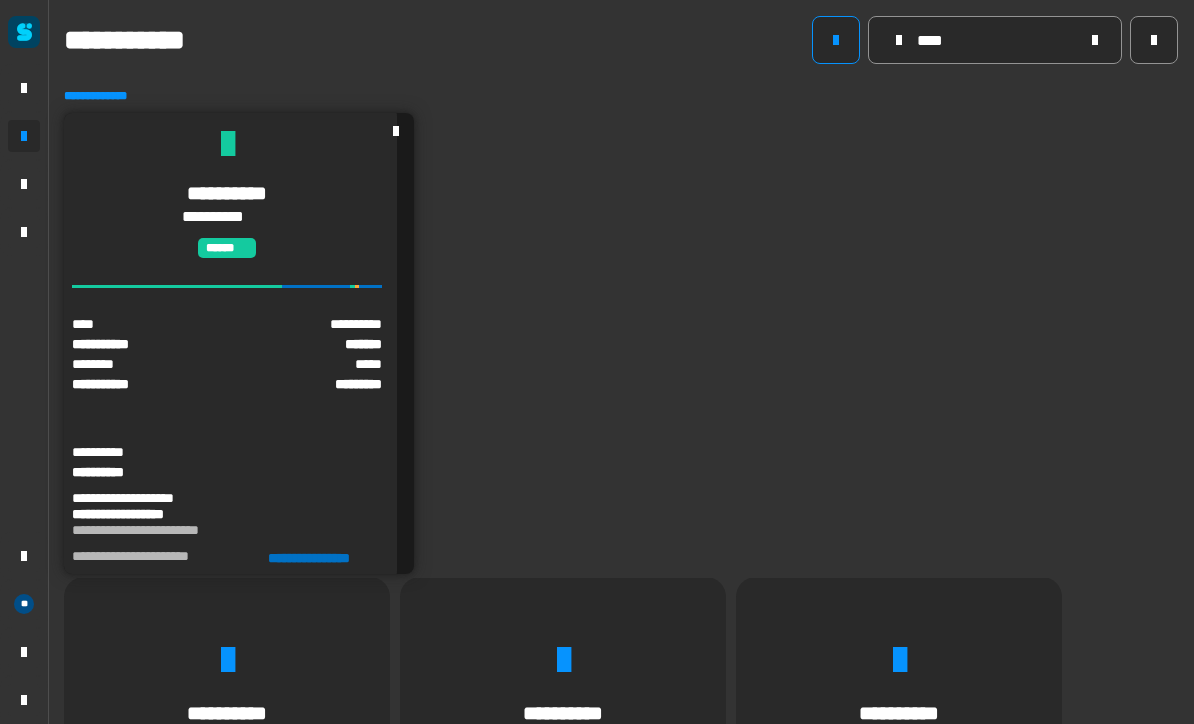 click on "**********" 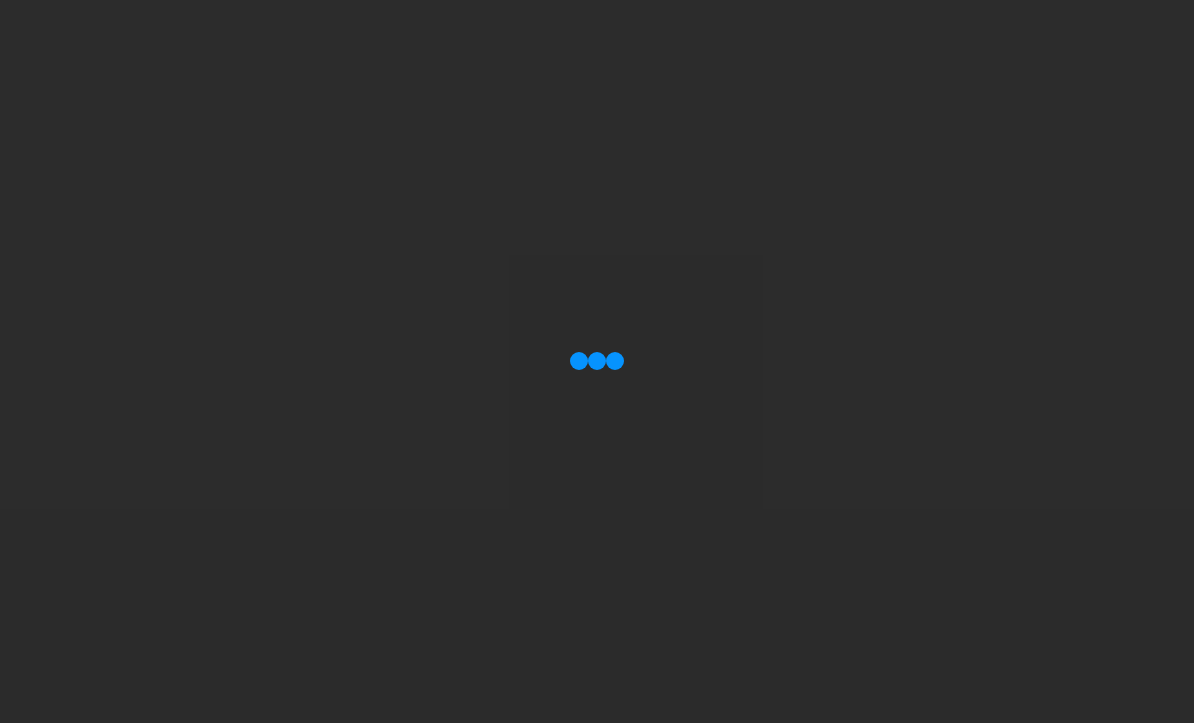 scroll, scrollTop: 1, scrollLeft: 0, axis: vertical 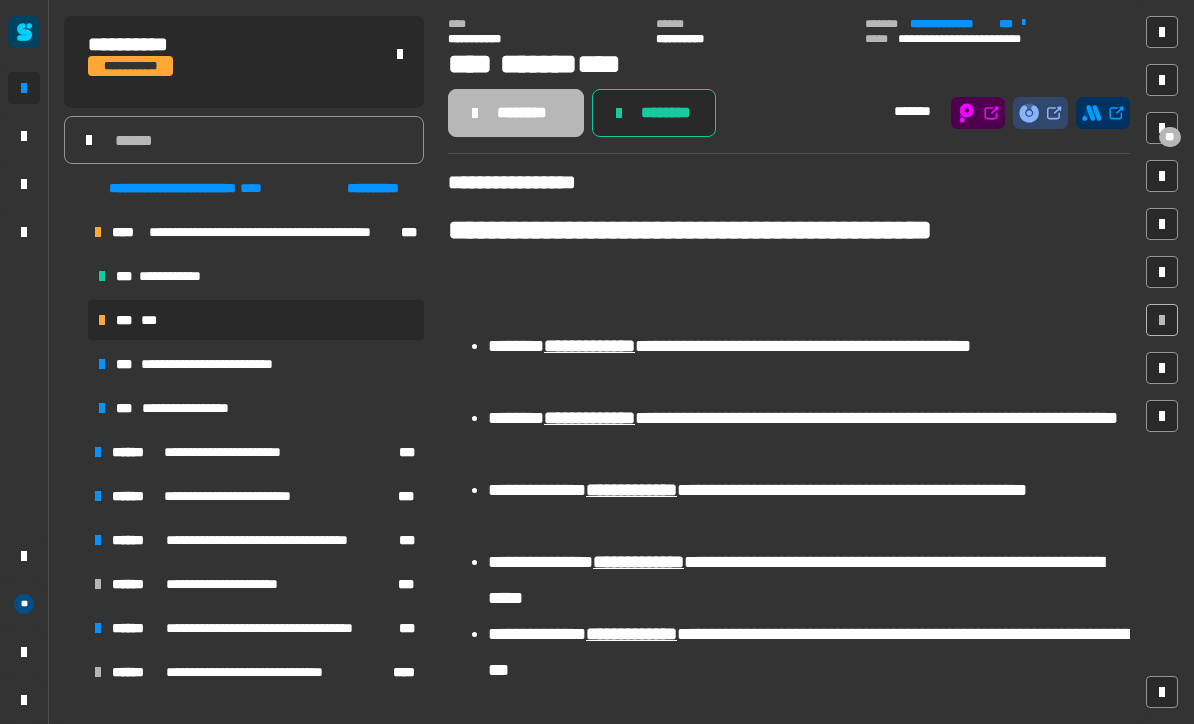 click on "**********" at bounding box center (233, 364) 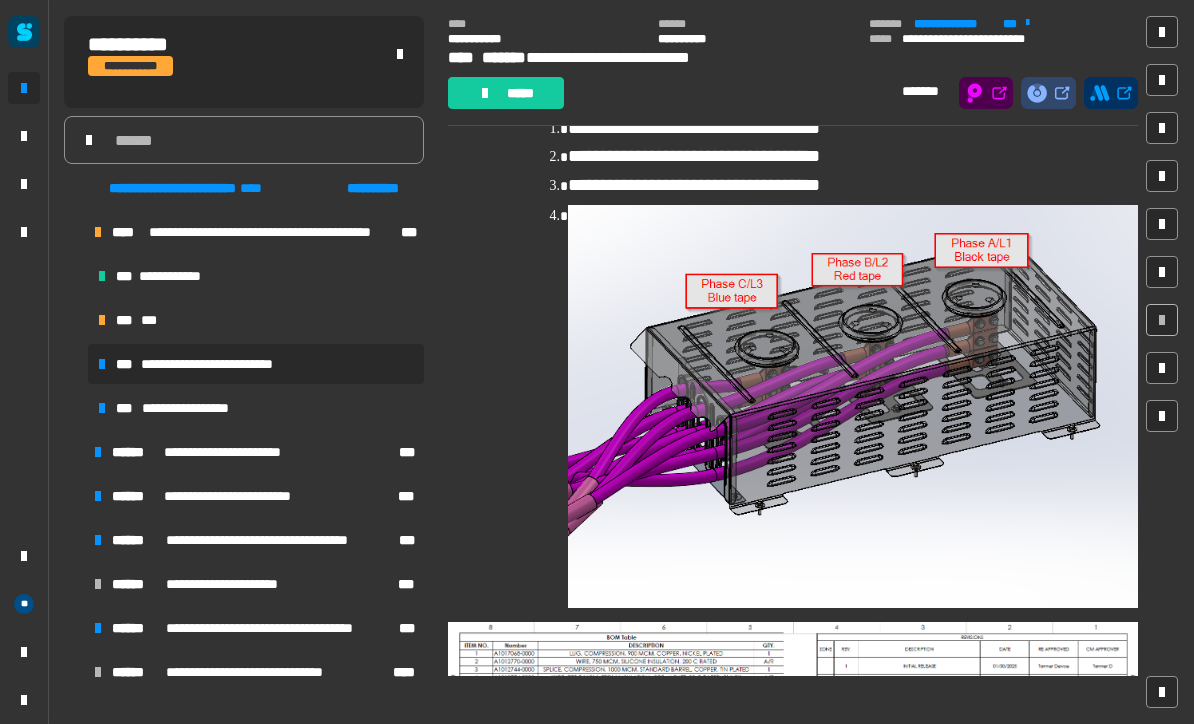 scroll, scrollTop: 1185, scrollLeft: 0, axis: vertical 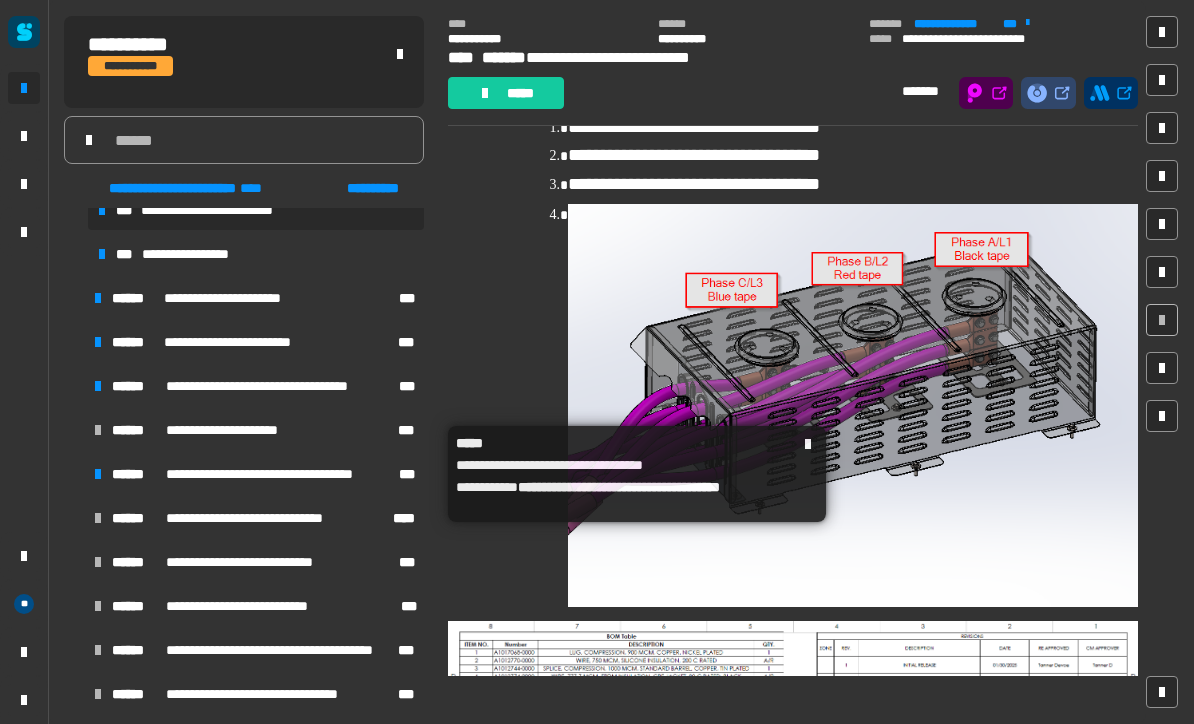 click on "**********" at bounding box center (275, 474) 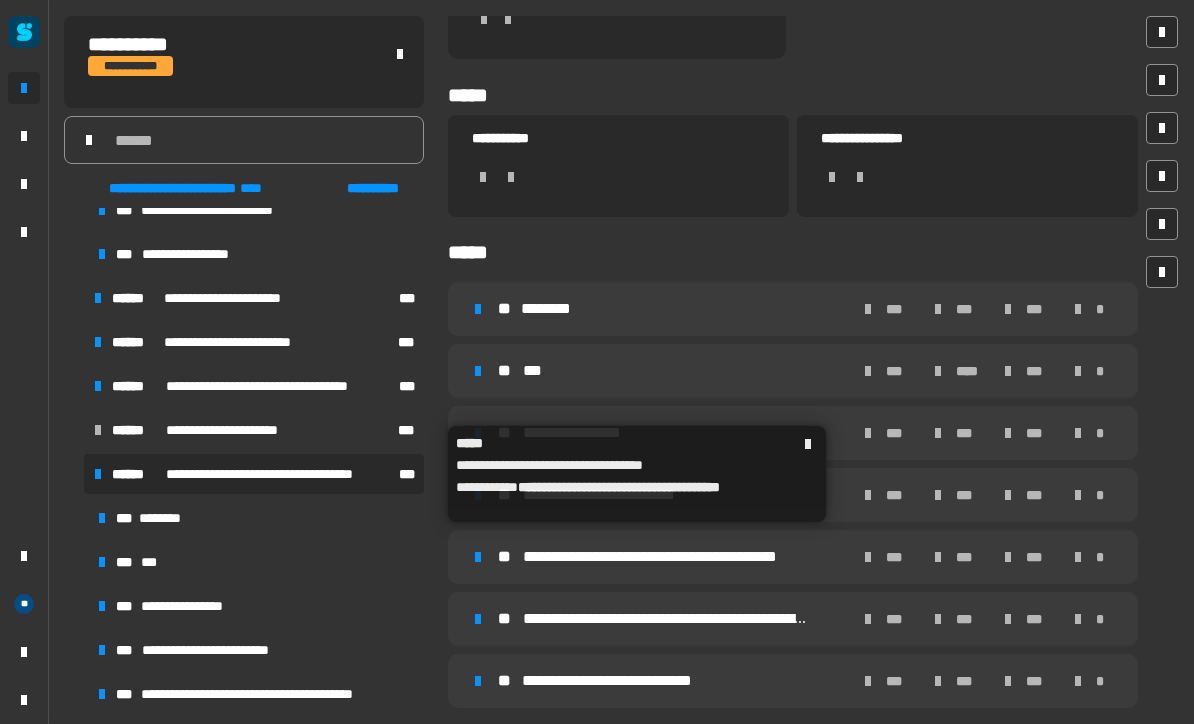 scroll, scrollTop: 435, scrollLeft: 0, axis: vertical 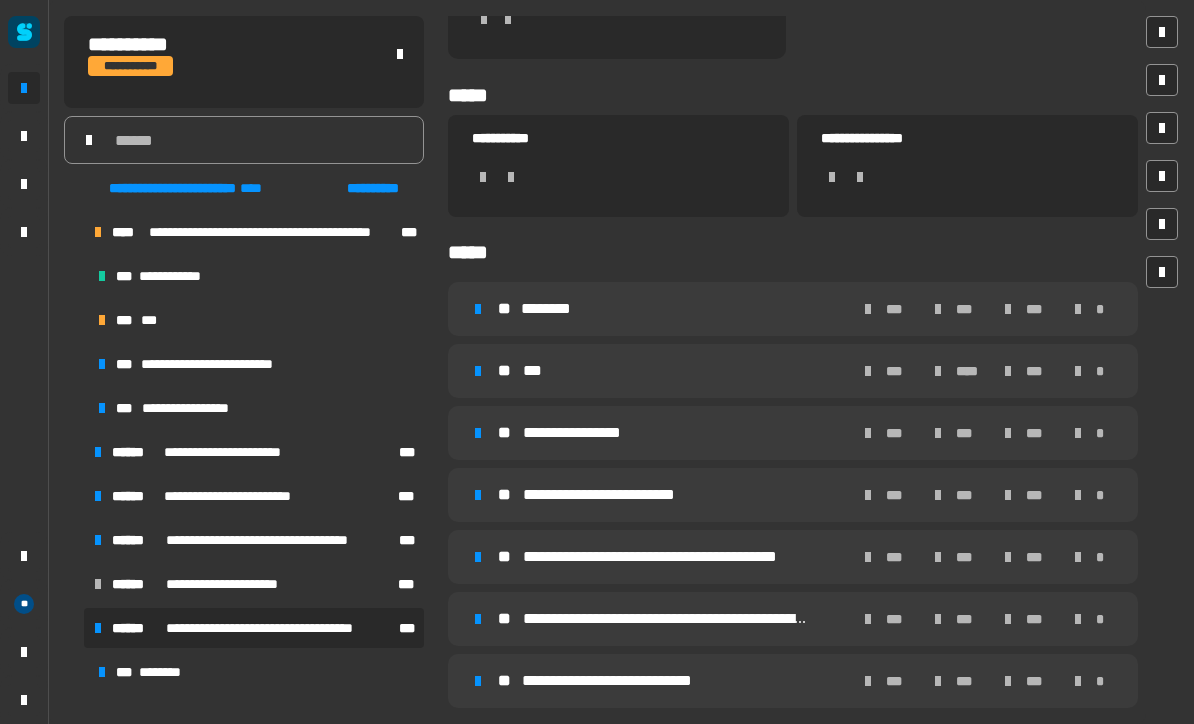 click on "**********" 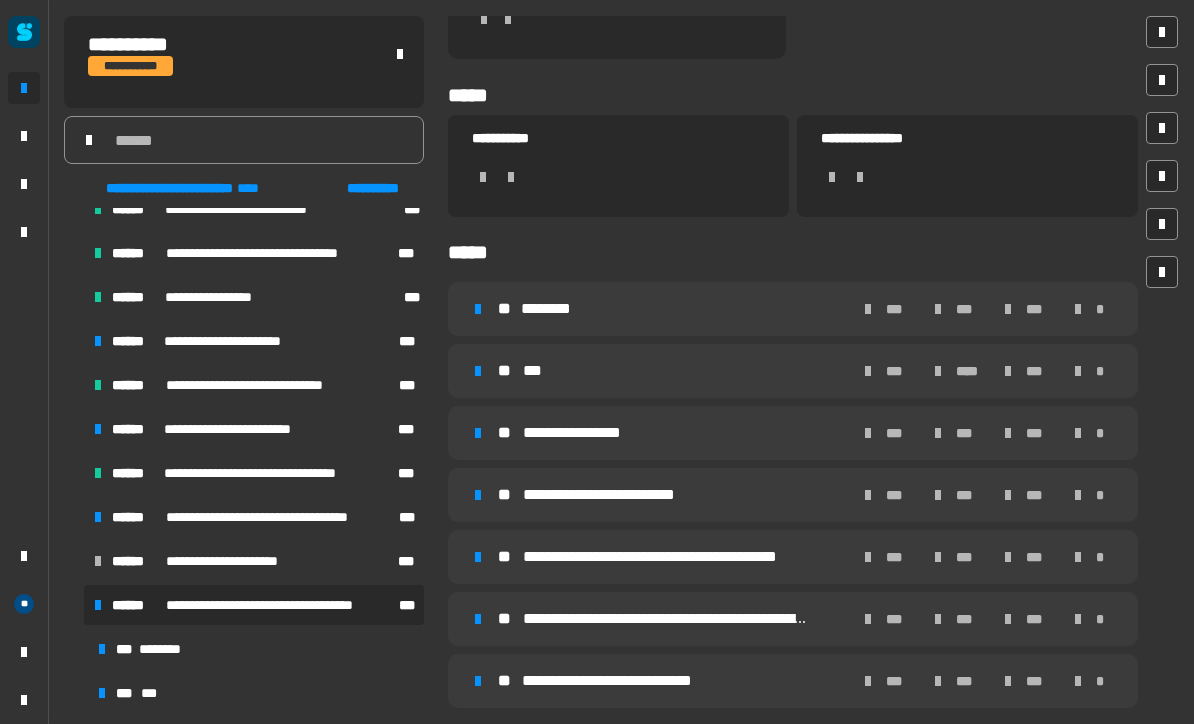 scroll, scrollTop: 2088, scrollLeft: 0, axis: vertical 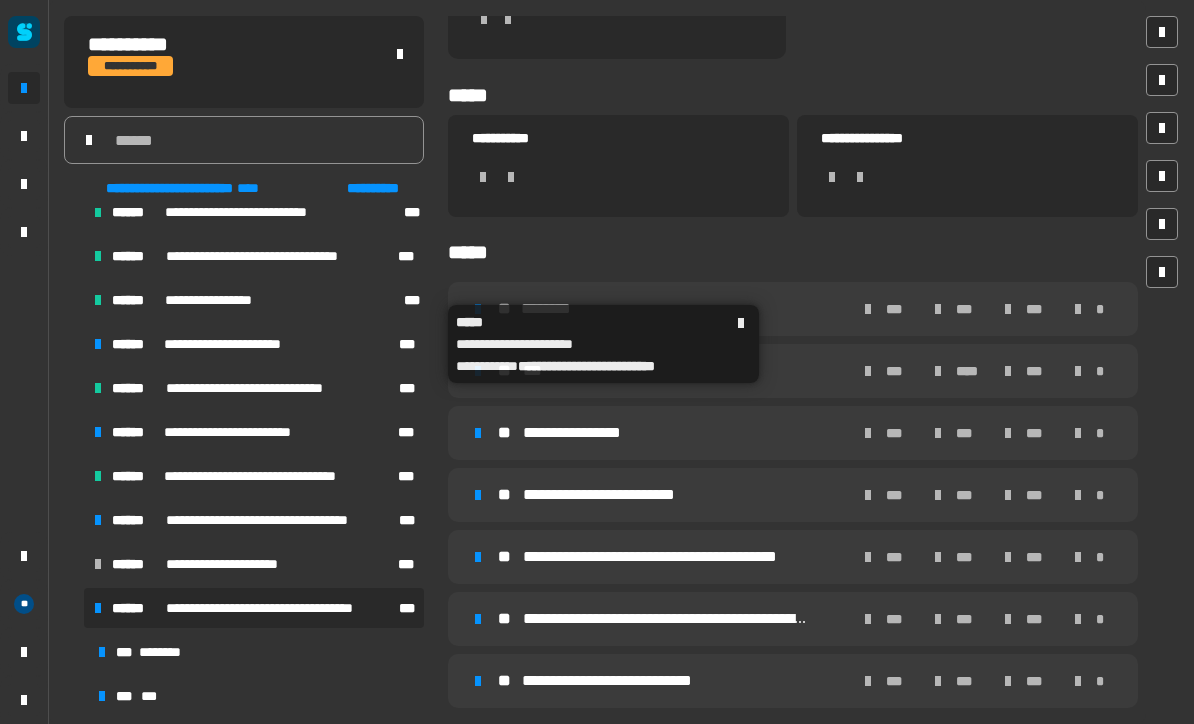click on "**********" at bounding box center [237, 344] 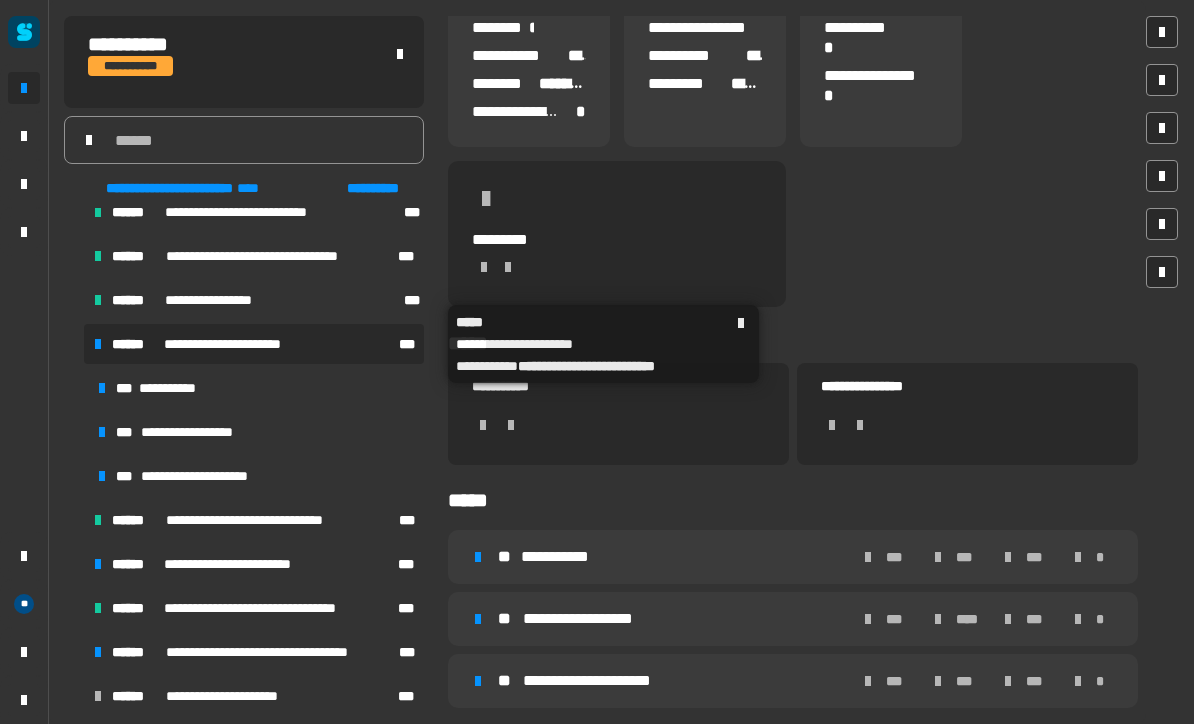 scroll, scrollTop: 187, scrollLeft: 0, axis: vertical 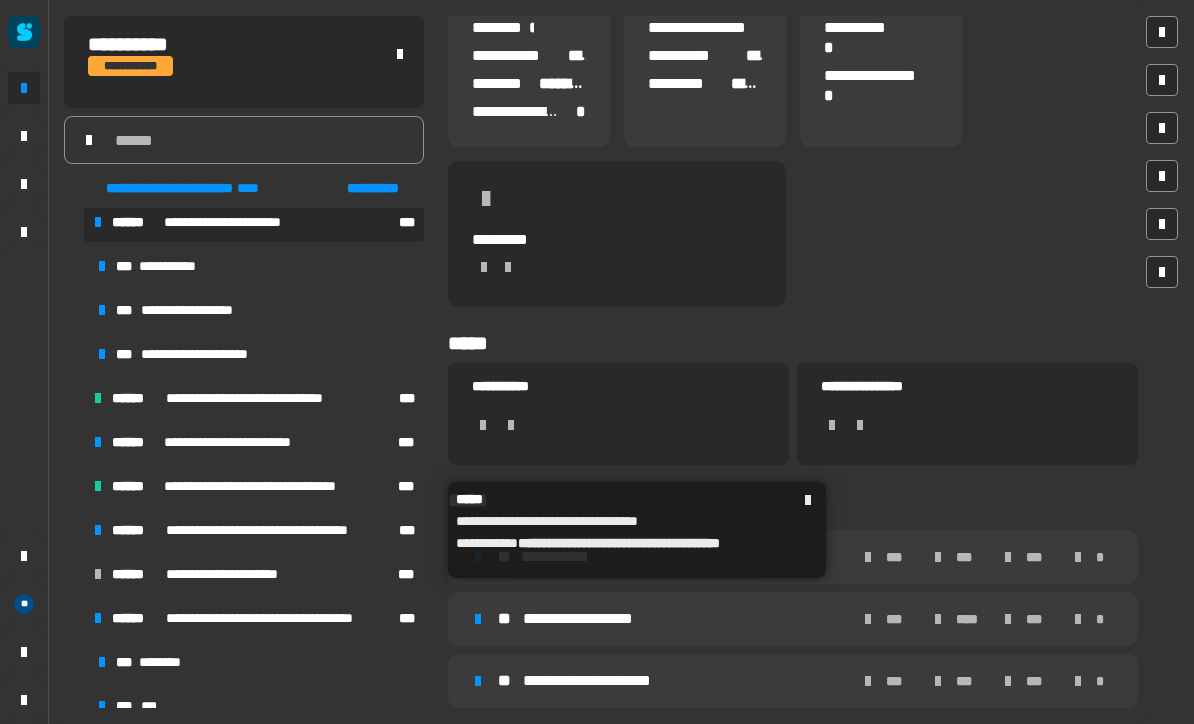 click on "**********" at bounding box center (277, 530) 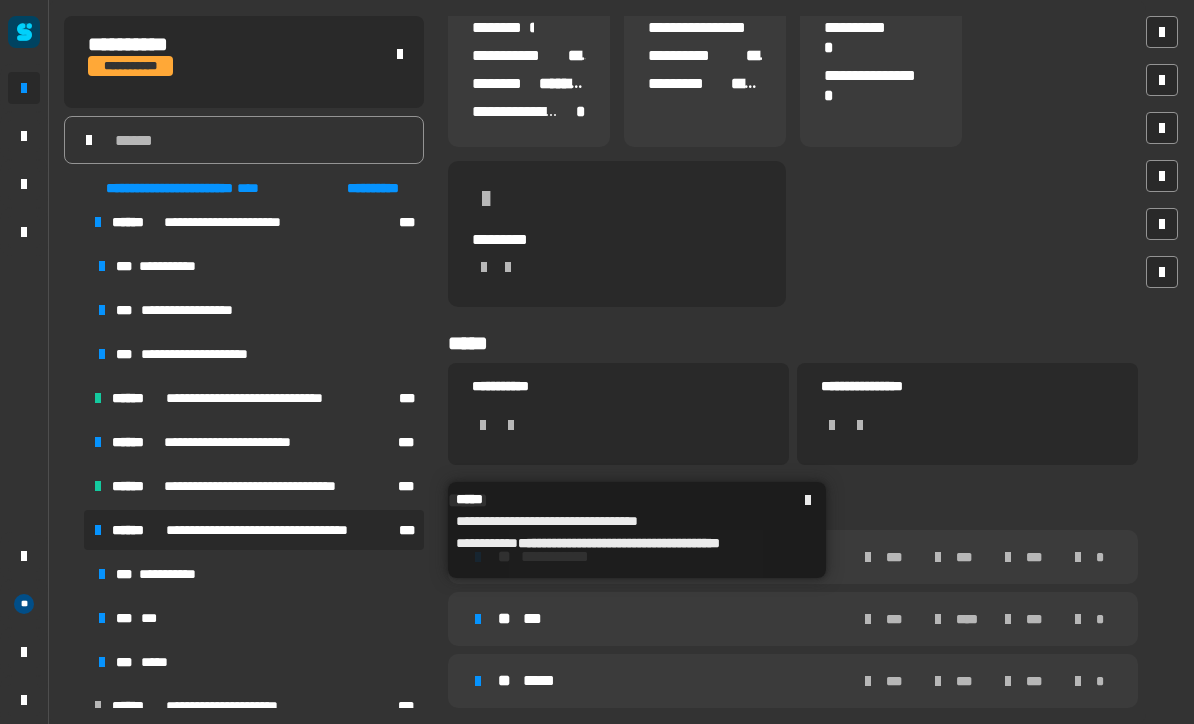 scroll, scrollTop: 187, scrollLeft: 0, axis: vertical 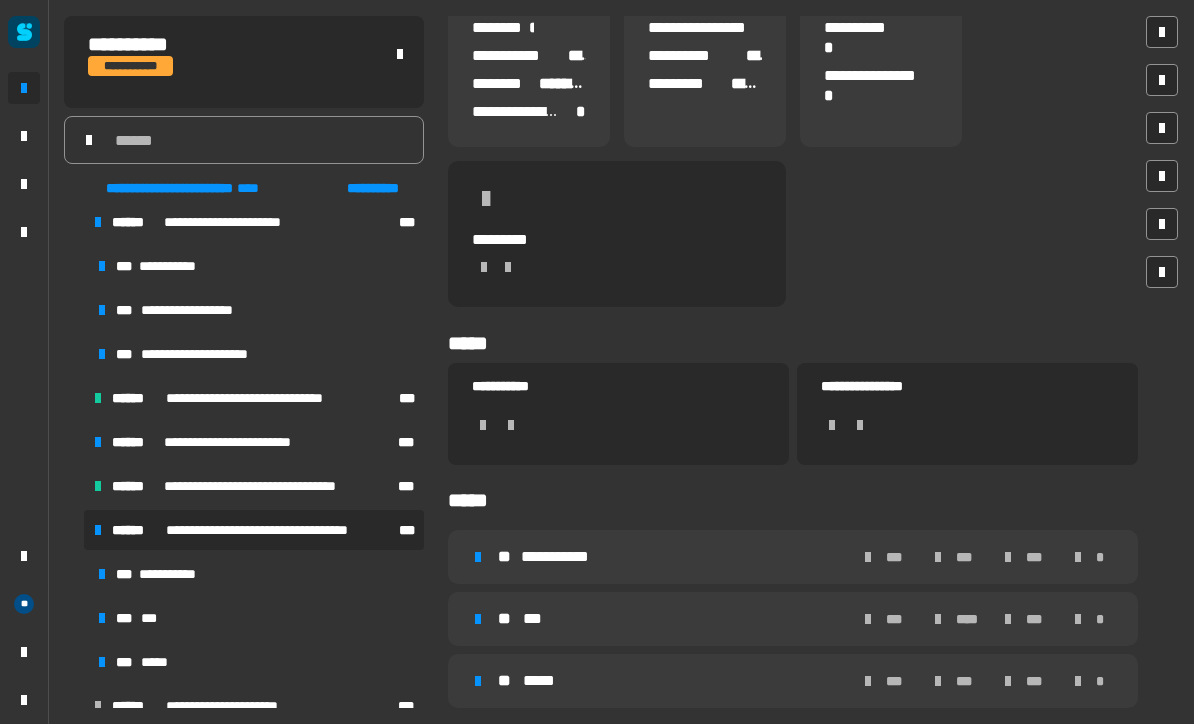 click on "**********" at bounding box center (561, 557) 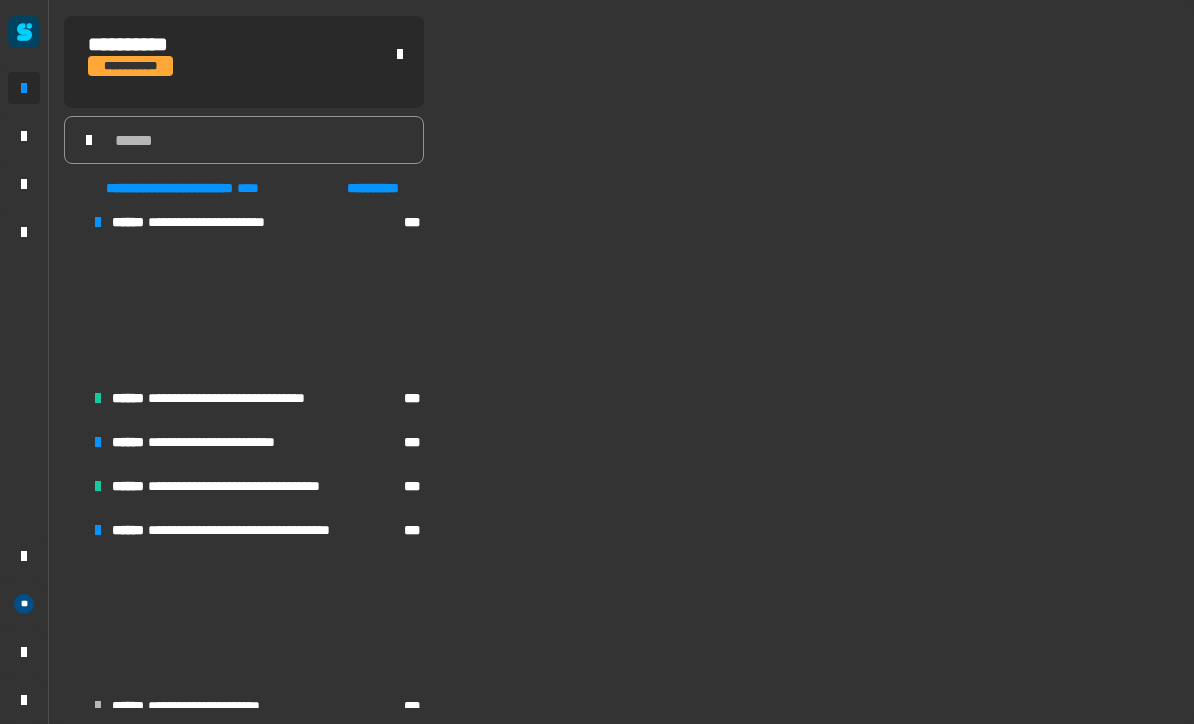 scroll, scrollTop: 2326, scrollLeft: 0, axis: vertical 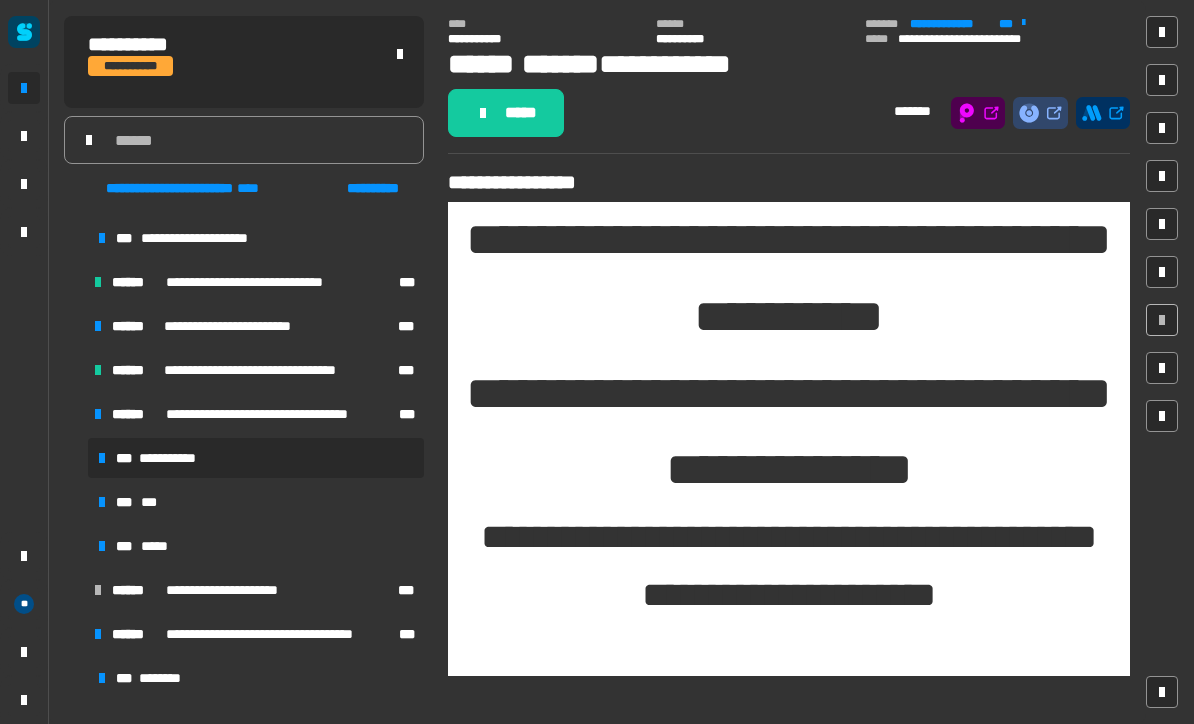 click on "*****" 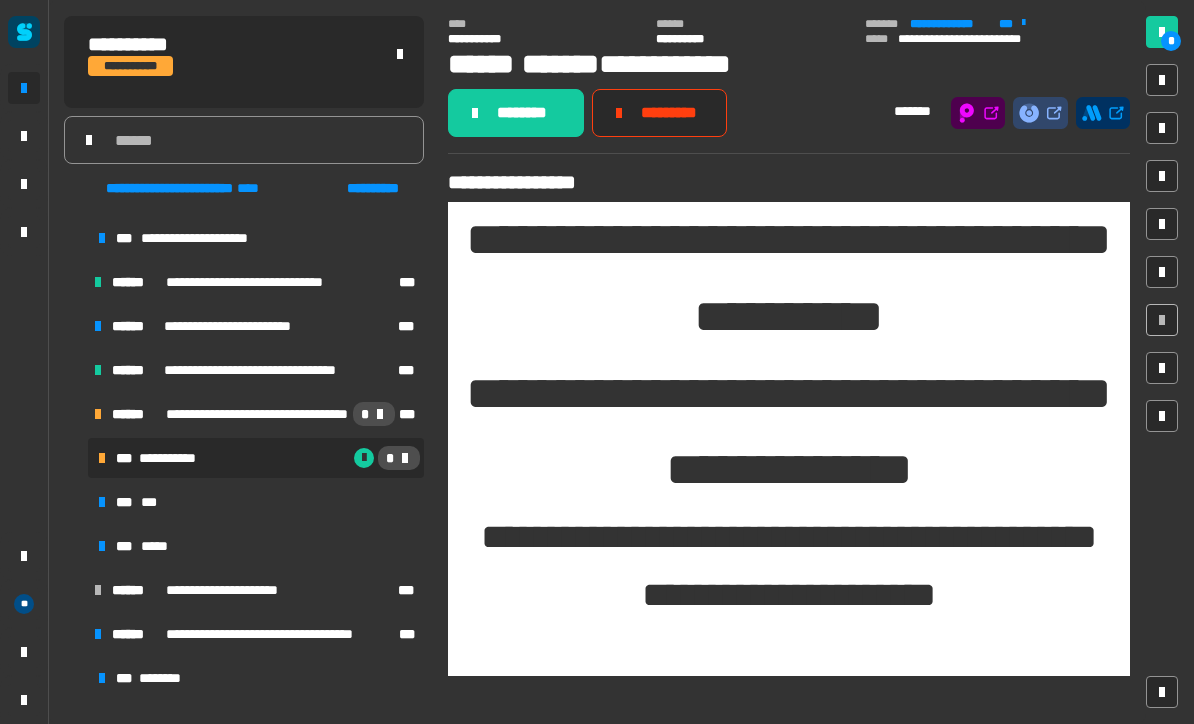 click on "********" 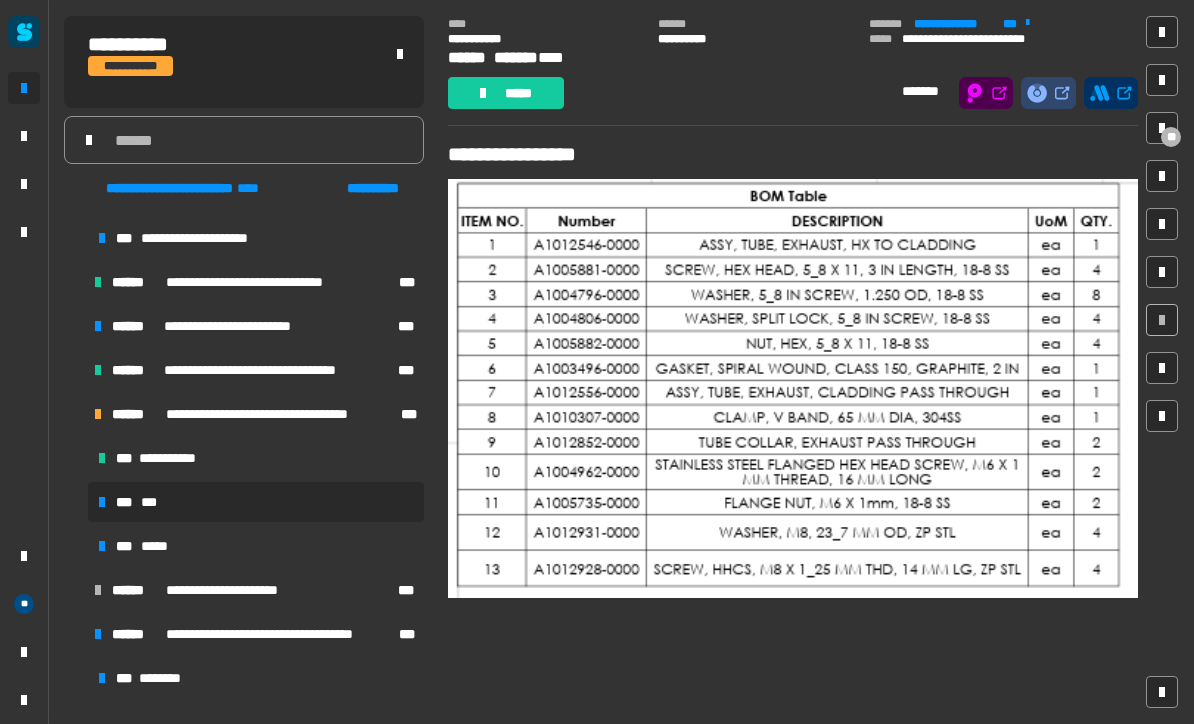scroll, scrollTop: 0, scrollLeft: 0, axis: both 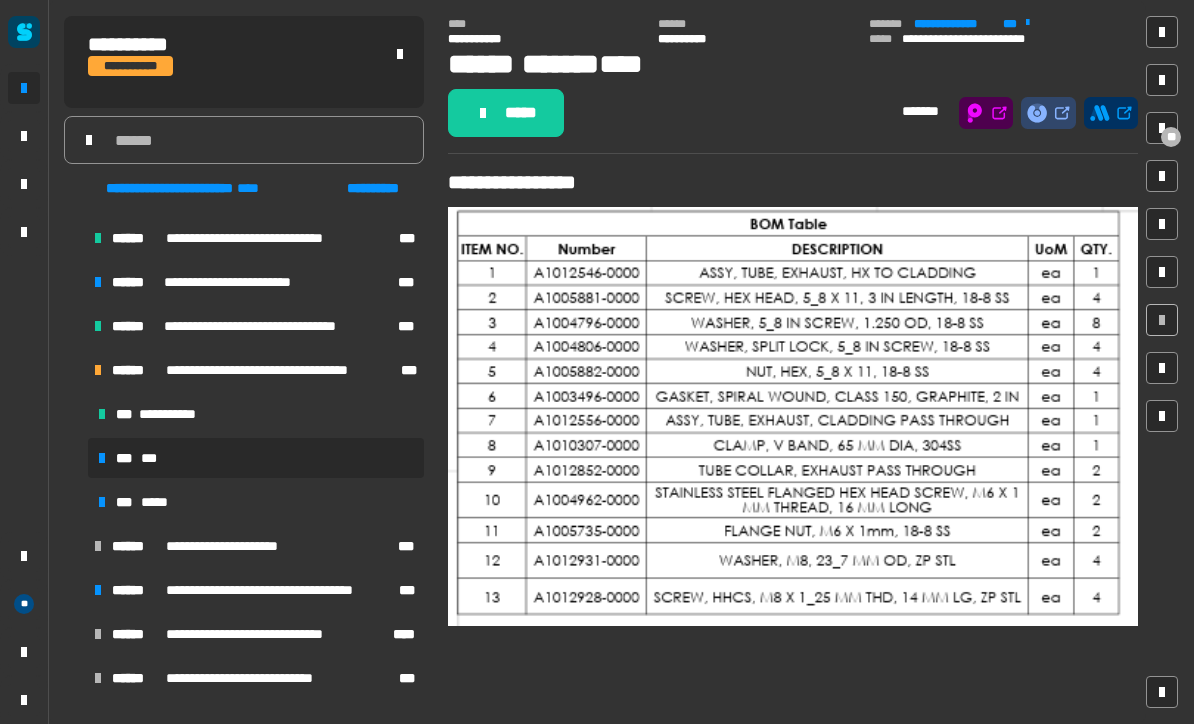 click on "*** *****" at bounding box center [256, 502] 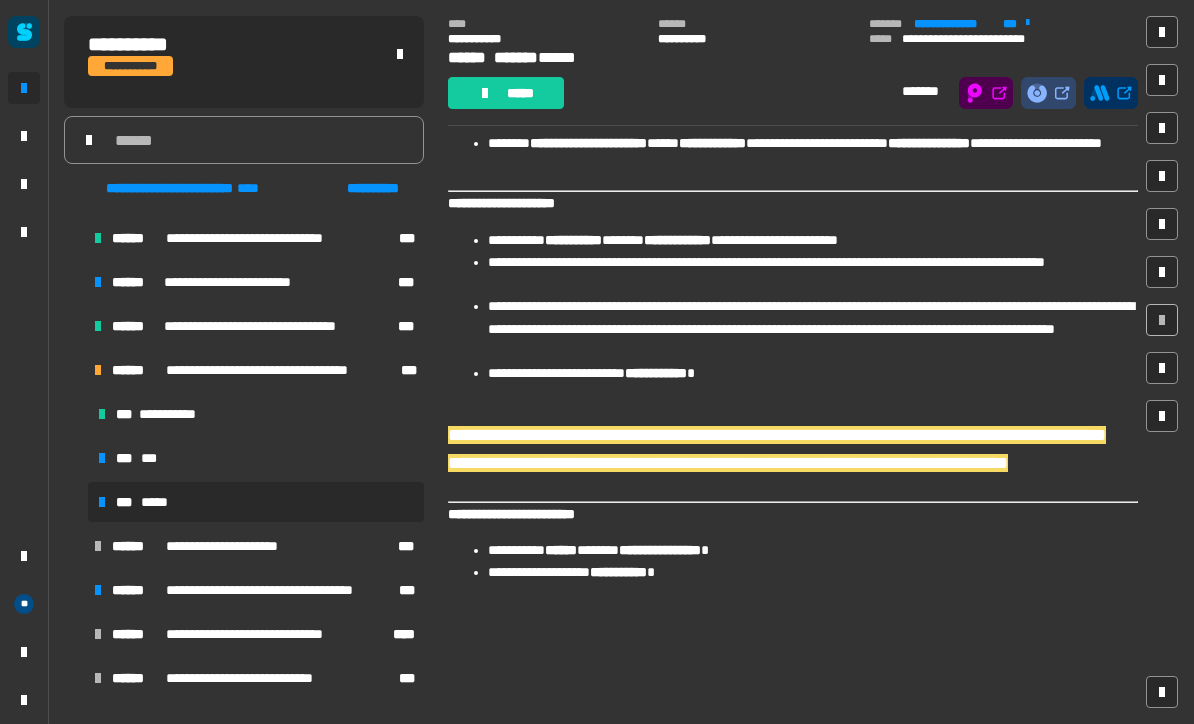 scroll, scrollTop: 1397, scrollLeft: 0, axis: vertical 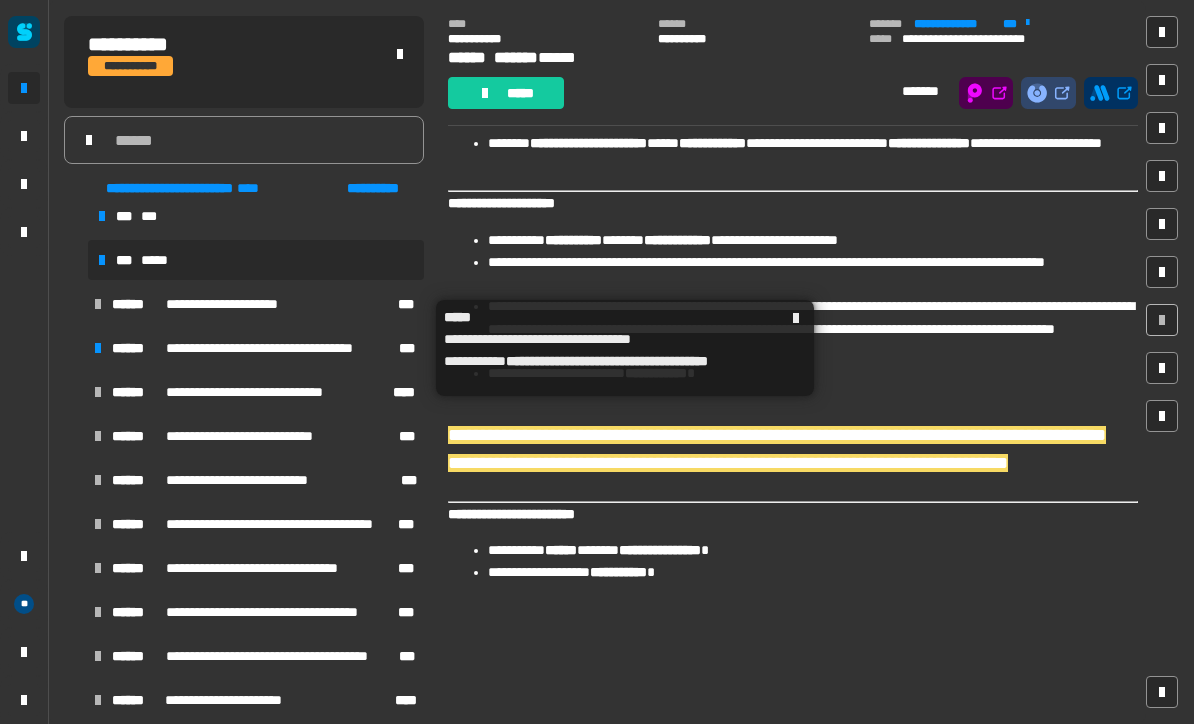 click on "**********" at bounding box center (275, 348) 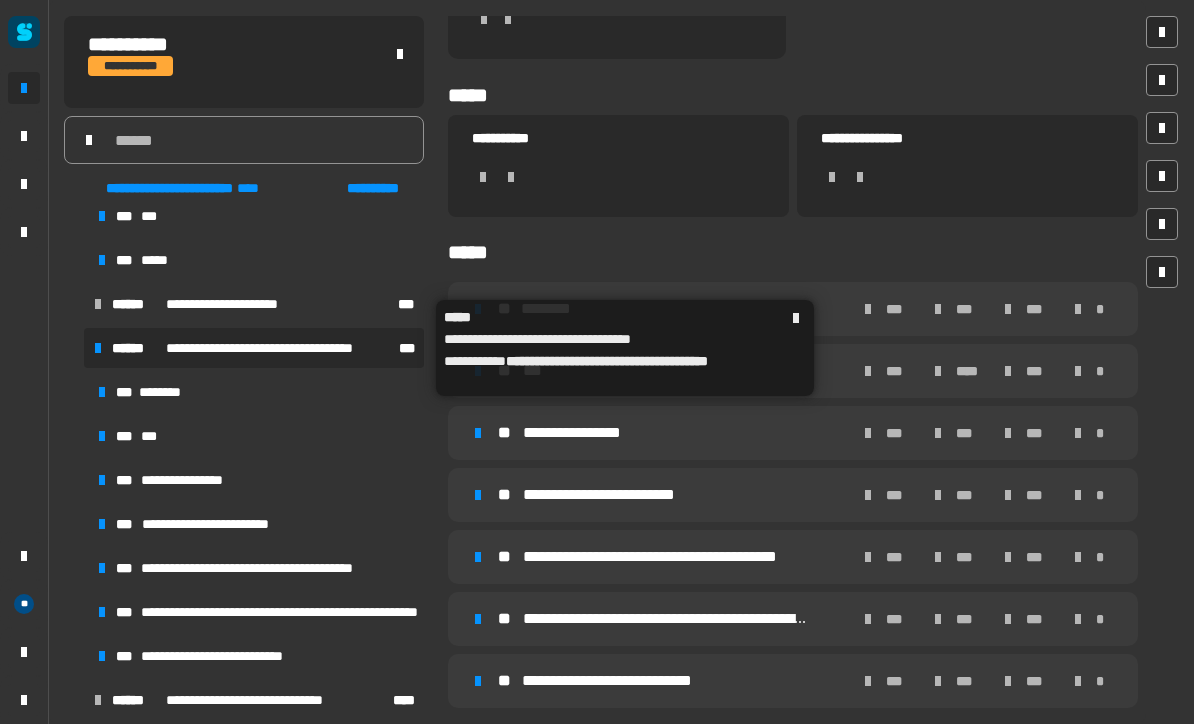 scroll, scrollTop: 435, scrollLeft: 0, axis: vertical 